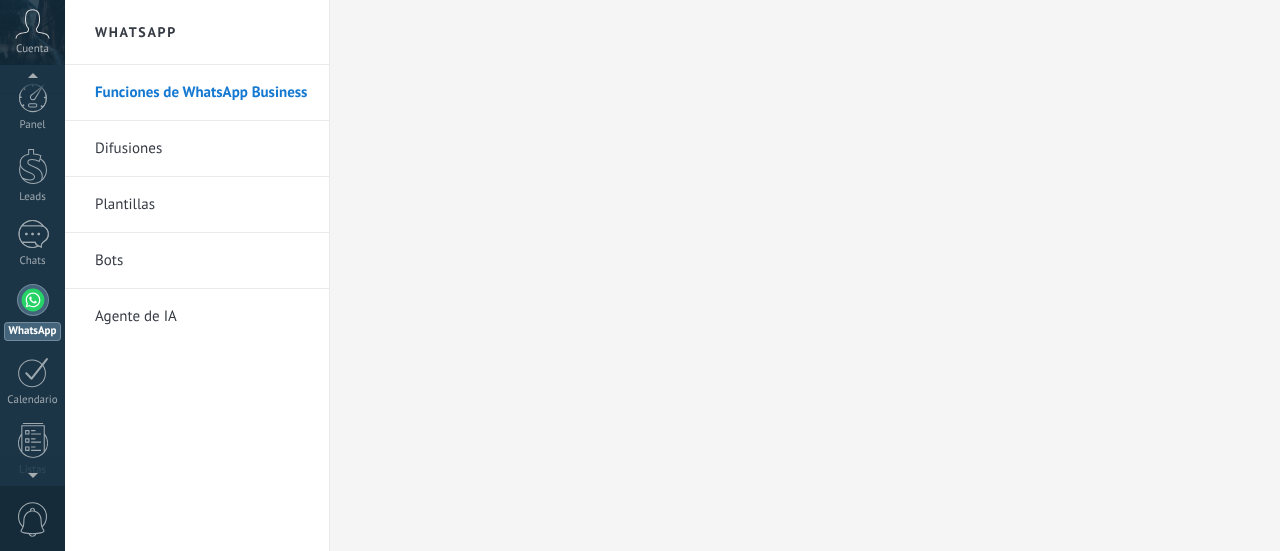 scroll, scrollTop: 0, scrollLeft: 0, axis: both 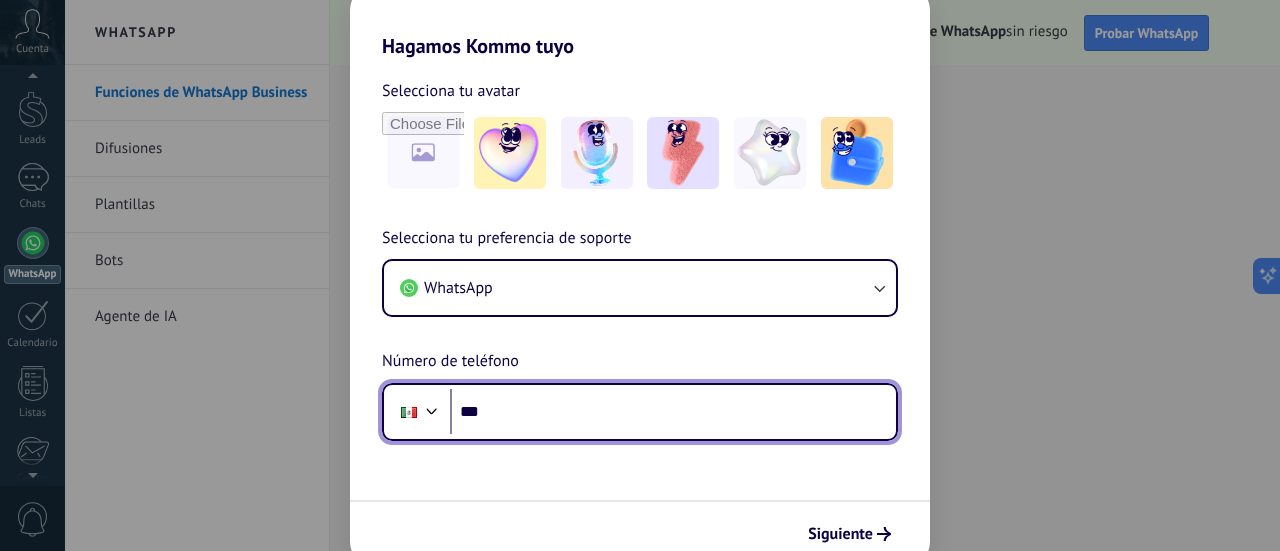 click on "***" at bounding box center (673, 412) 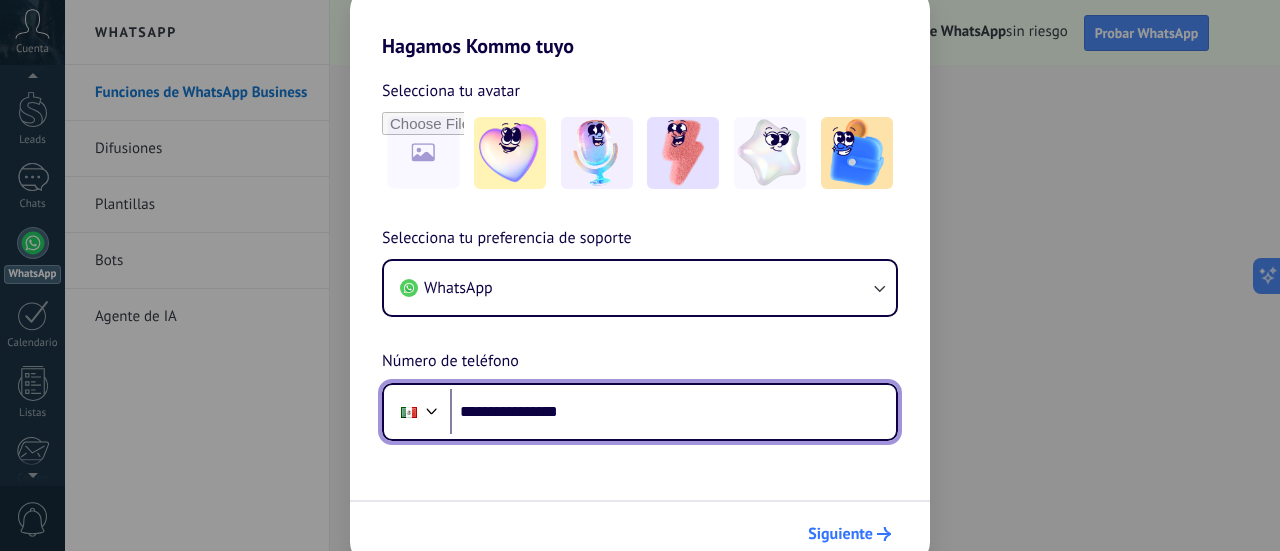type on "**********" 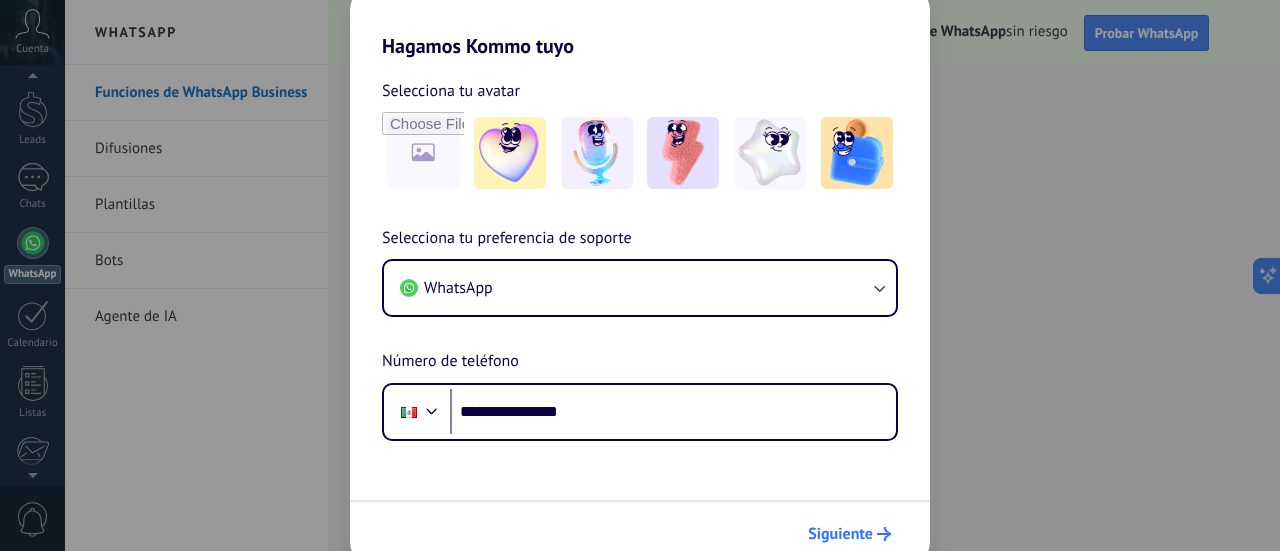 scroll, scrollTop: 0, scrollLeft: 0, axis: both 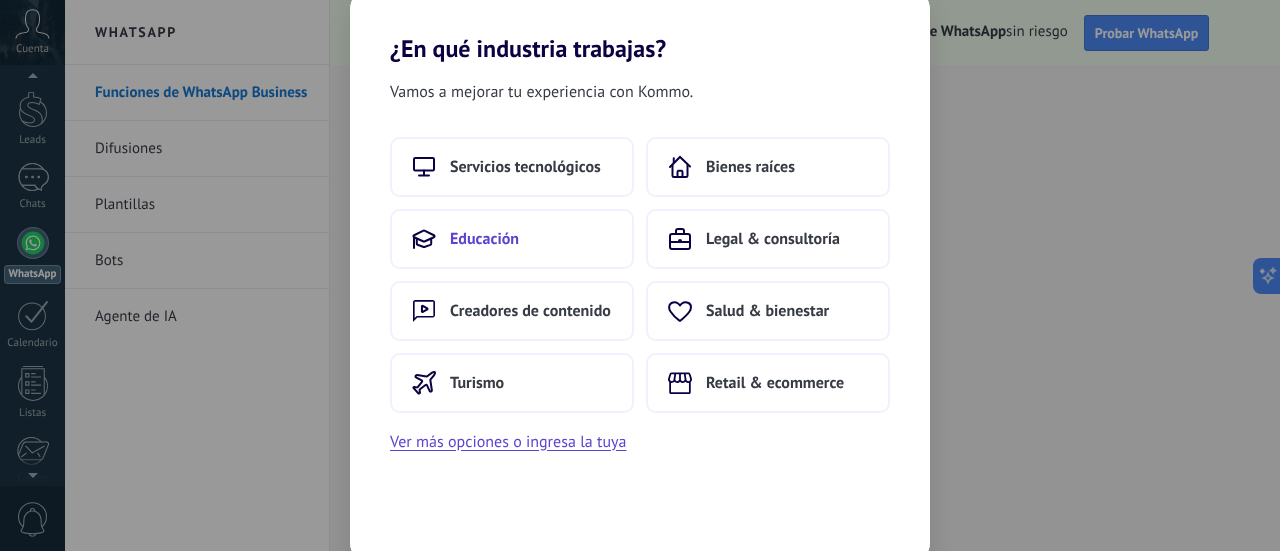 drag, startPoint x: 534, startPoint y: 216, endPoint x: 529, endPoint y: 229, distance: 13.928389 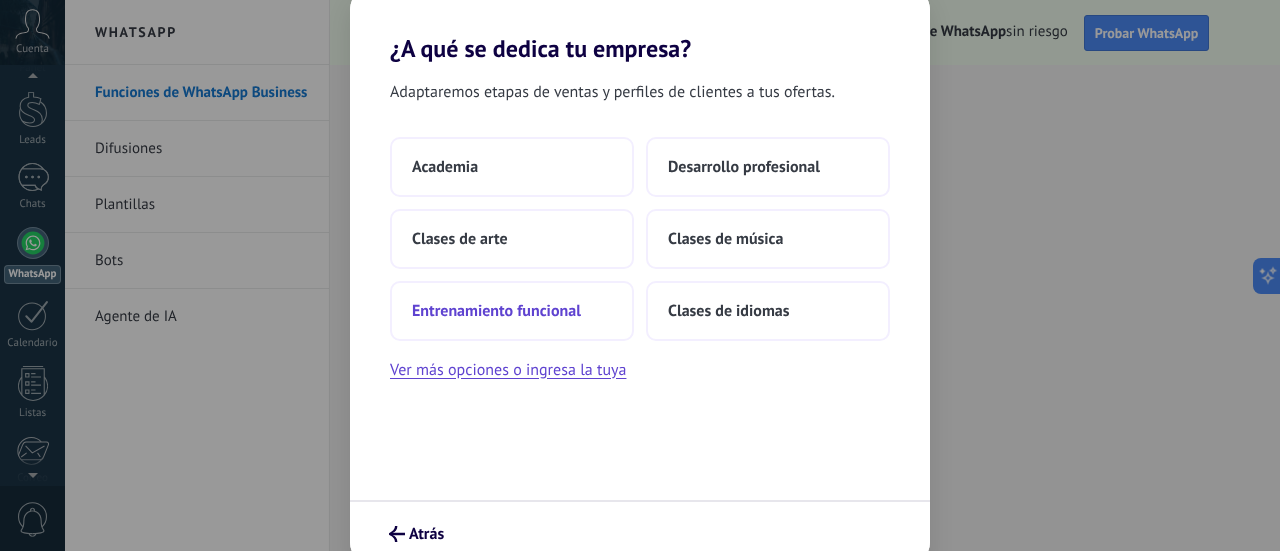 click on "Entrenamiento funcional" at bounding box center (496, 311) 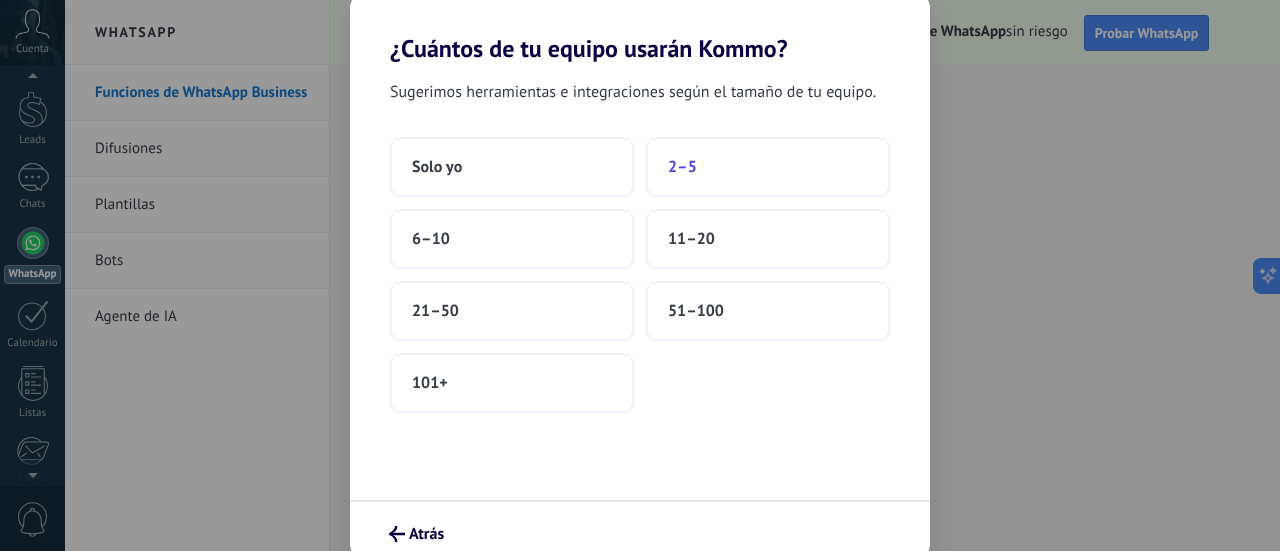 click on "2–5" at bounding box center [768, 167] 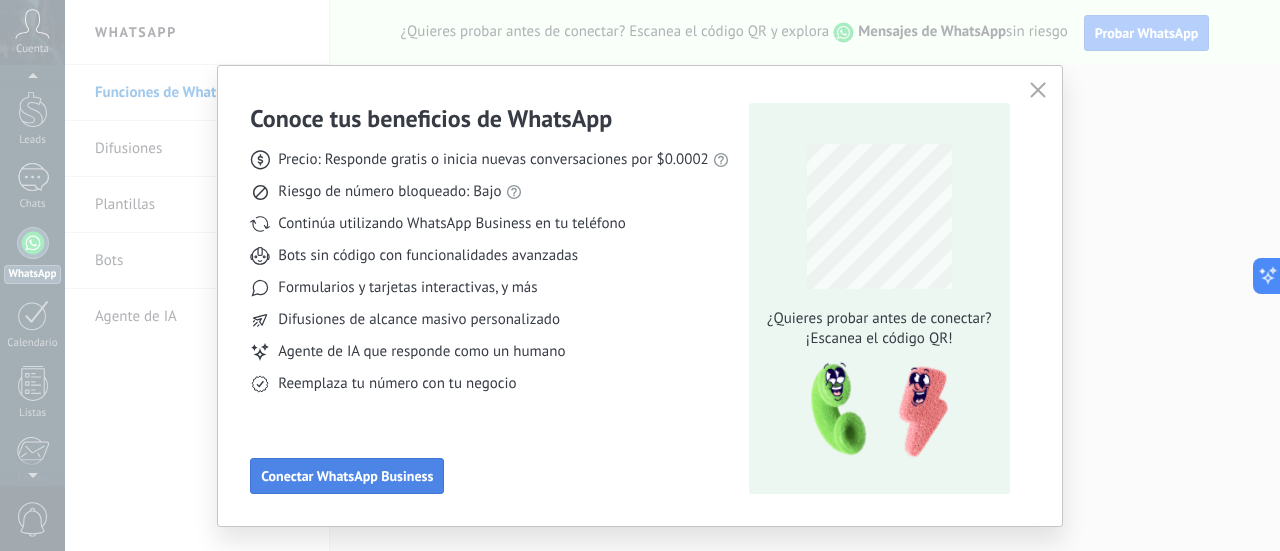 click on "Conectar WhatsApp Business" at bounding box center [347, 476] 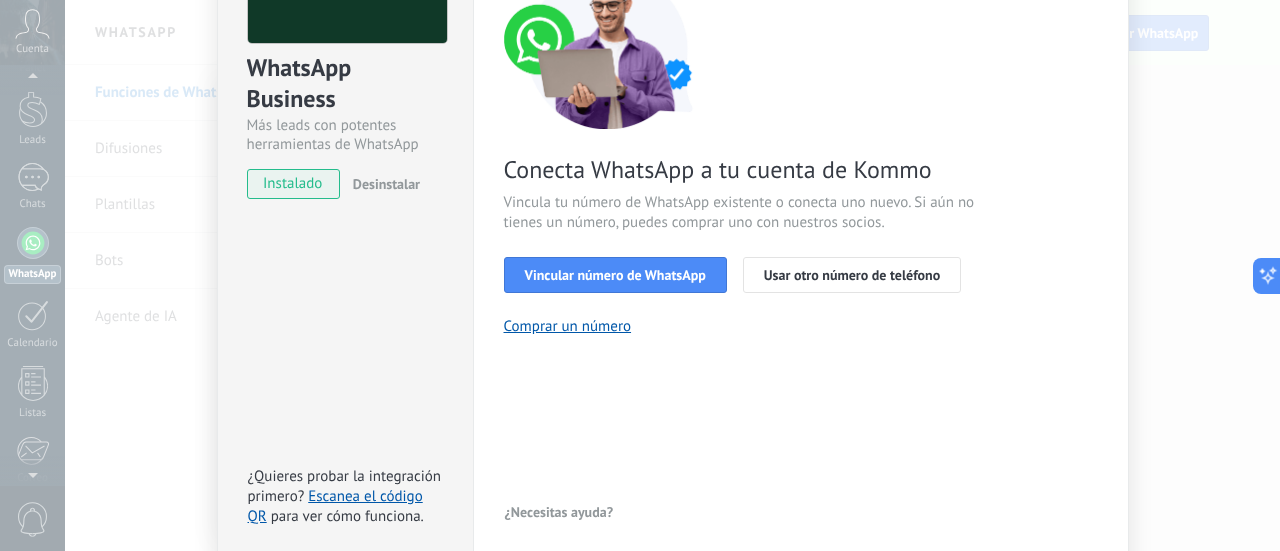 scroll, scrollTop: 200, scrollLeft: 0, axis: vertical 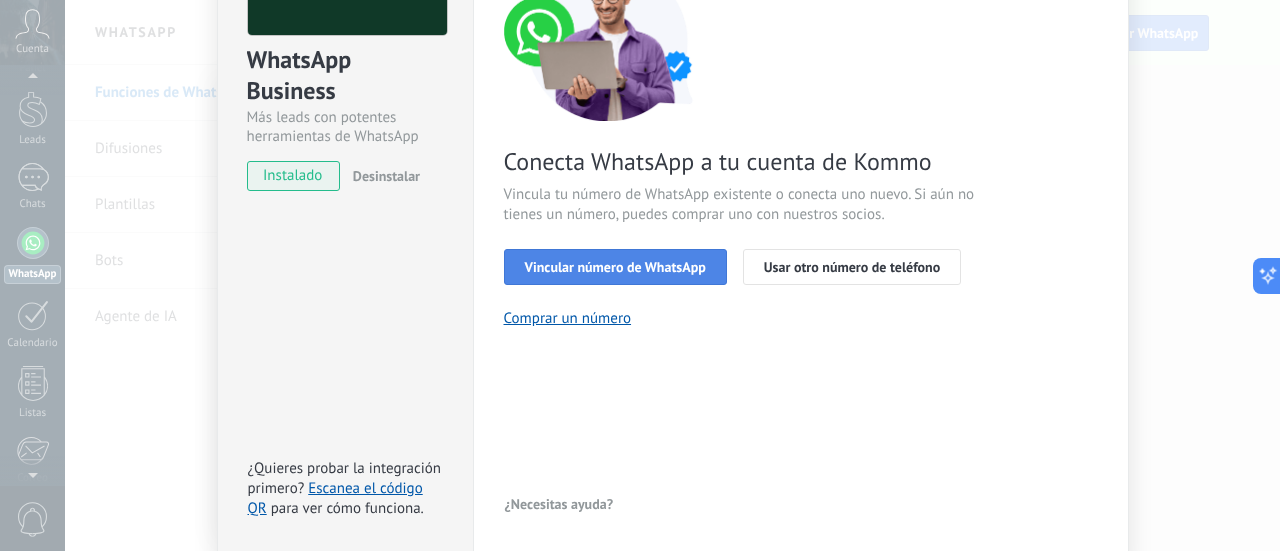 click on "Vincular número de WhatsApp" at bounding box center (615, 267) 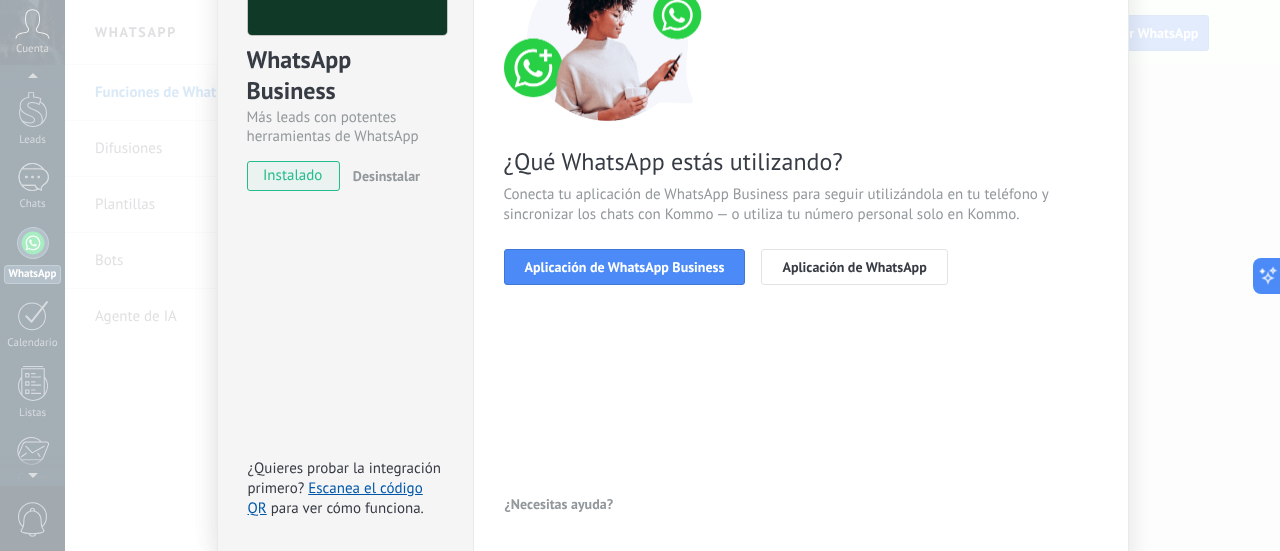scroll, scrollTop: 100, scrollLeft: 0, axis: vertical 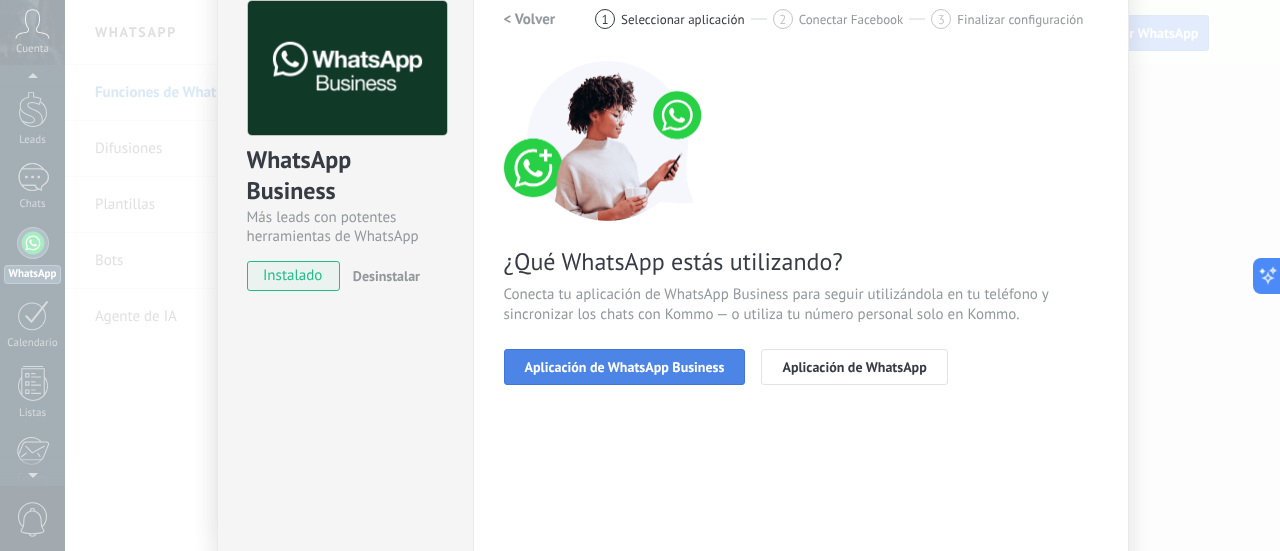 click on "Aplicación de WhatsApp Business" at bounding box center [625, 367] 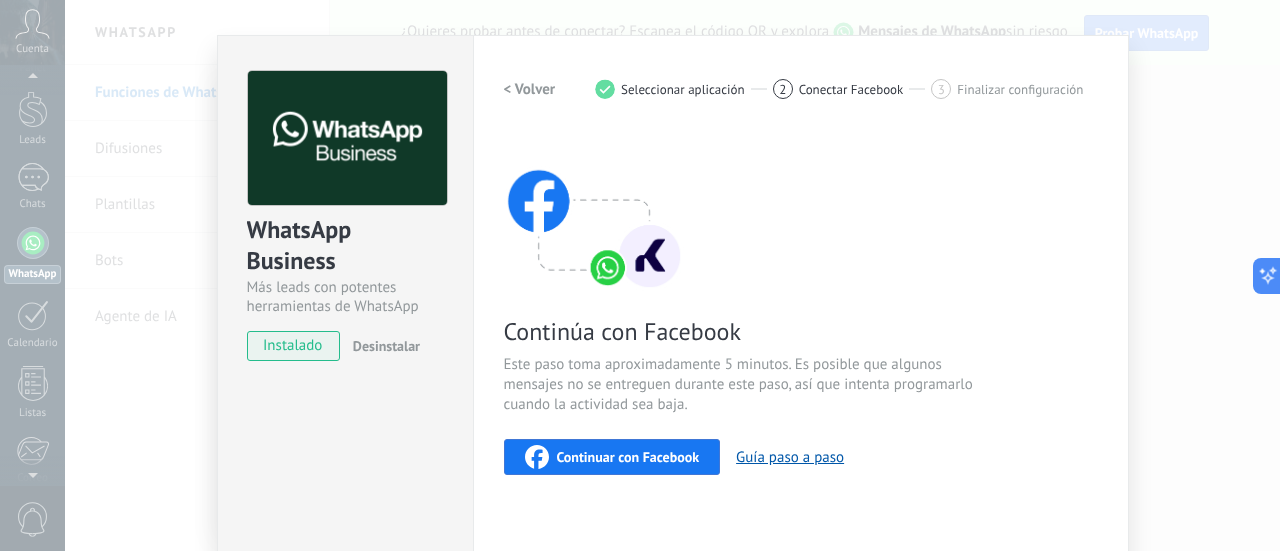 scroll, scrollTop: 0, scrollLeft: 0, axis: both 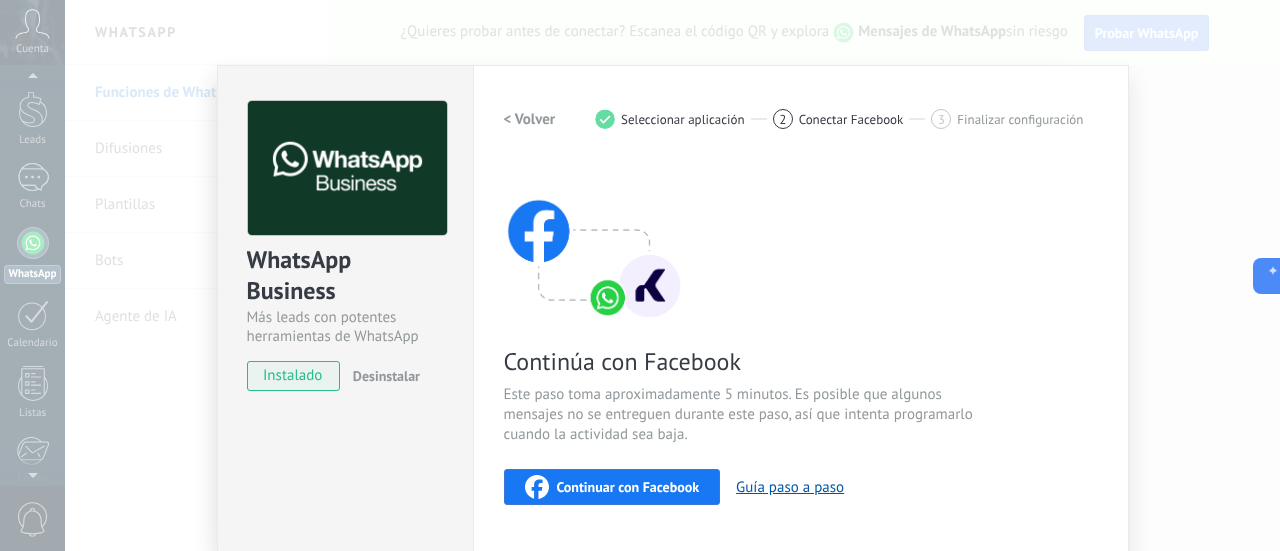 click on "Continuar con Facebook" at bounding box center (628, 487) 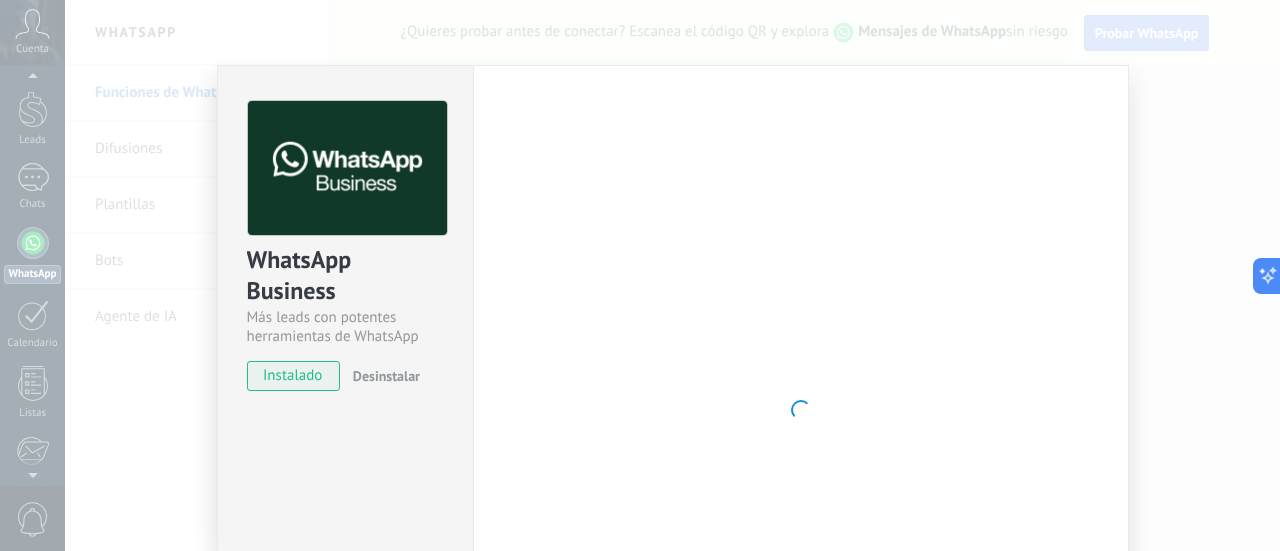 click on "WhatsApp Business Más leads con potentes herramientas de WhatsApp instalado Desinstalar ¿Quieres probar la integración primero?   Escanea el código QR   para ver cómo funciona. Configuraciones Autorizaciones This tab logs the users who have granted integration access to this account. If you want to to remove a user's ability to send requests to the account on behalf of this integration, you can revoke access. If access is revoked from all users, the integration will stop working. This app is installed, but no one has given it access yet. WhatsApp Cloud API más _:  Guardar < Volver 1 Seleccionar aplicación 2 Conectar Facebook  3 Finalizar configuración Continúa con Facebook Este paso toma aproximadamente 5 minutos. Es posible que algunos mensajes no se entreguen durante este paso, así que intenta programarlo cuando la actividad sea baja. Continuar con Facebook Guía paso a paso ¿Necesitas ayuda?" at bounding box center [672, 275] 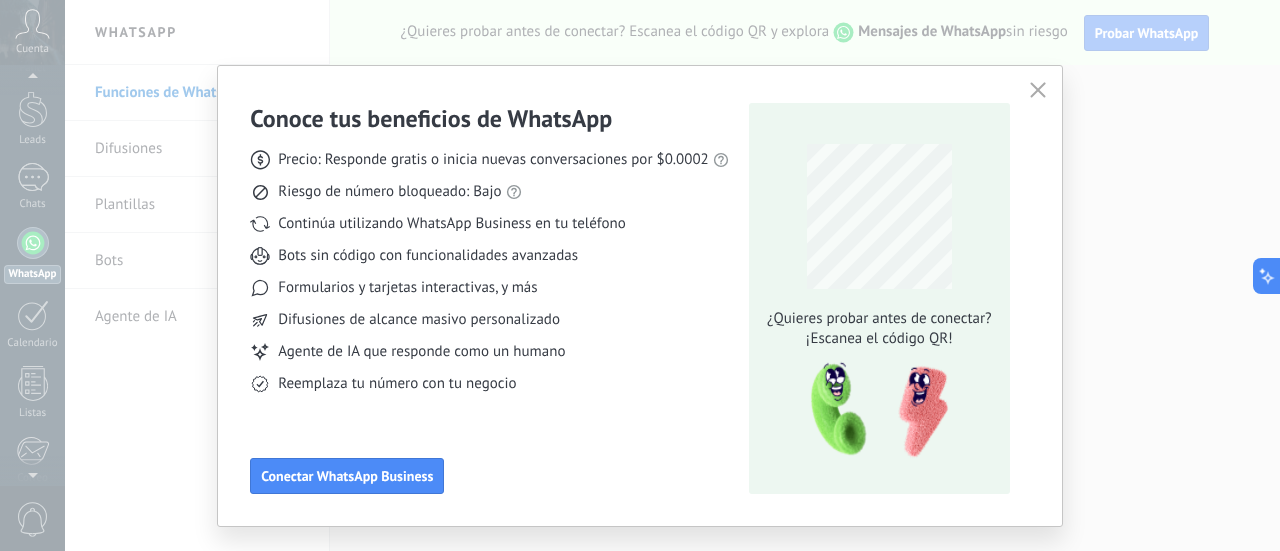 click 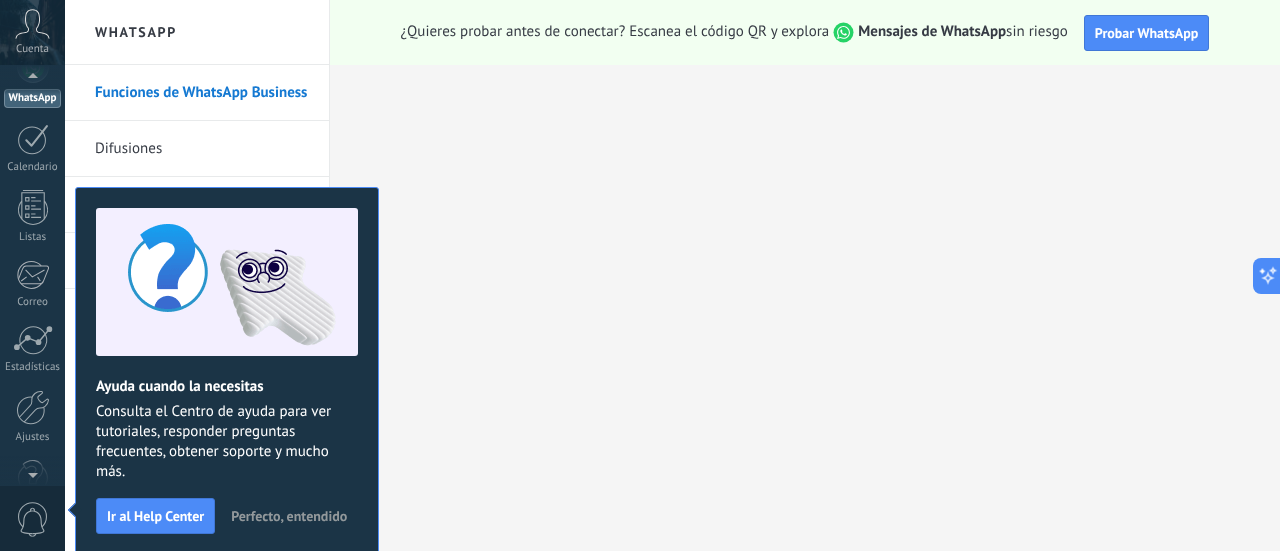 scroll, scrollTop: 57, scrollLeft: 0, axis: vertical 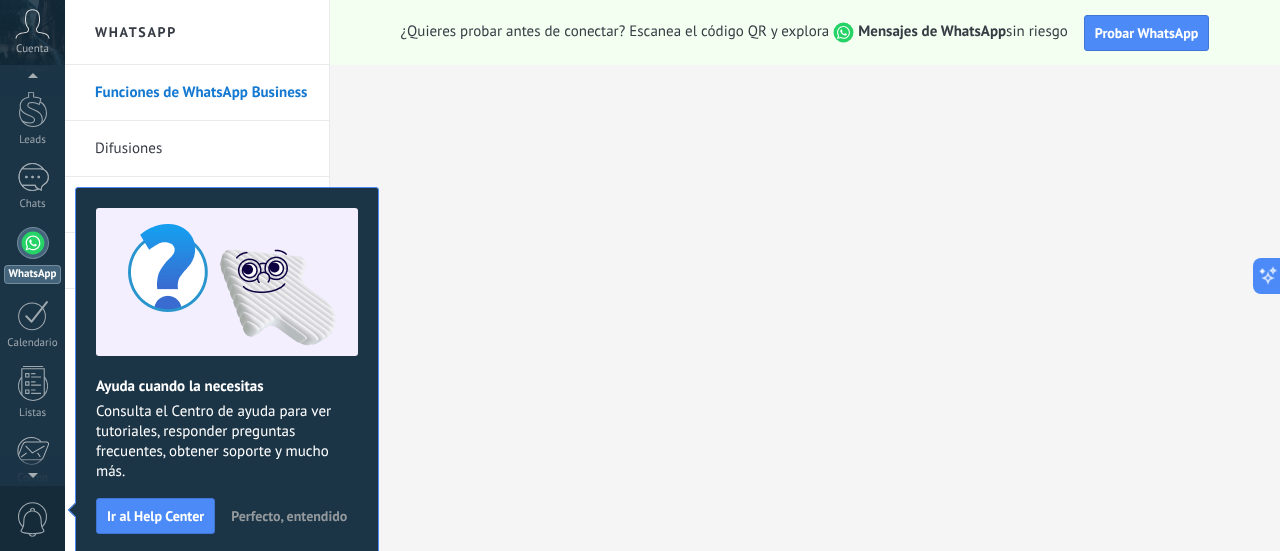 click on "Perfecto, entendido" at bounding box center [289, 516] 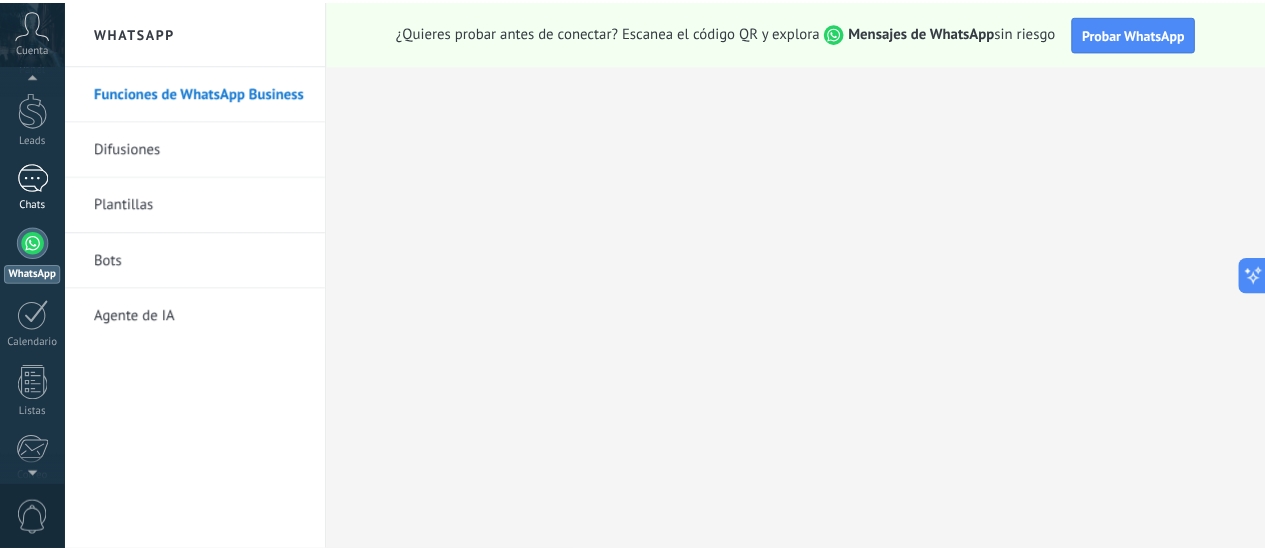 scroll, scrollTop: 0, scrollLeft: 0, axis: both 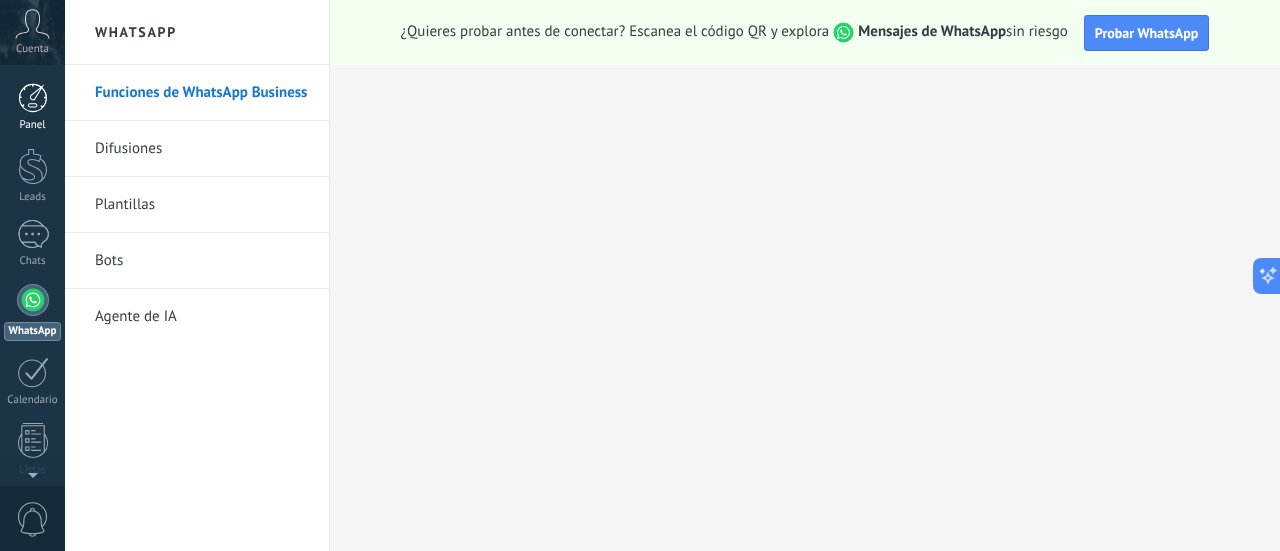 click at bounding box center [33, 98] 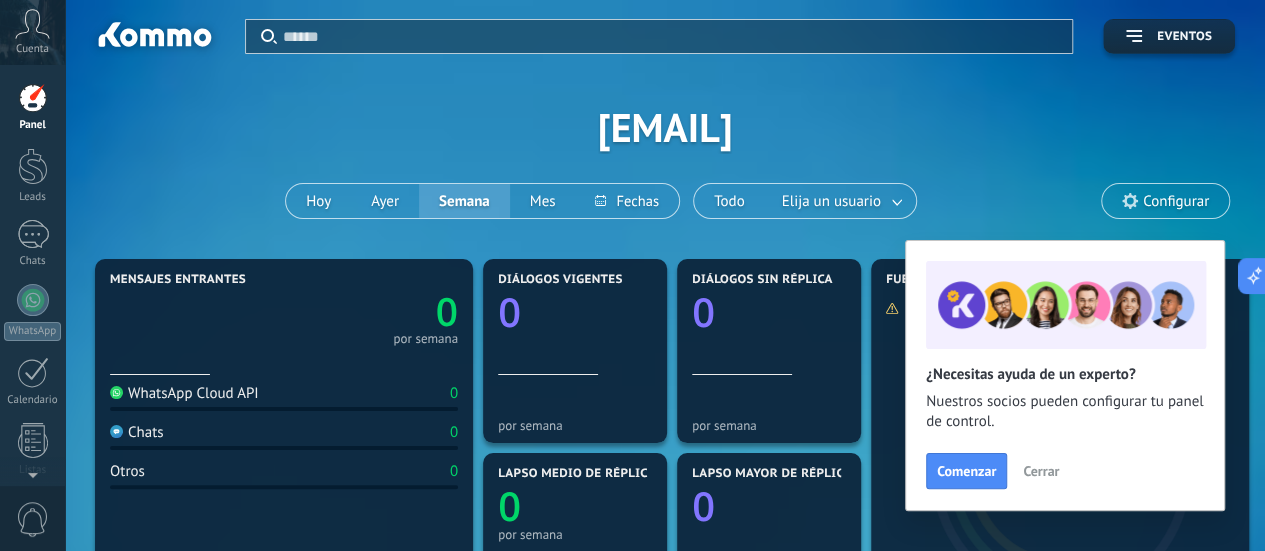 click at bounding box center (33, 98) 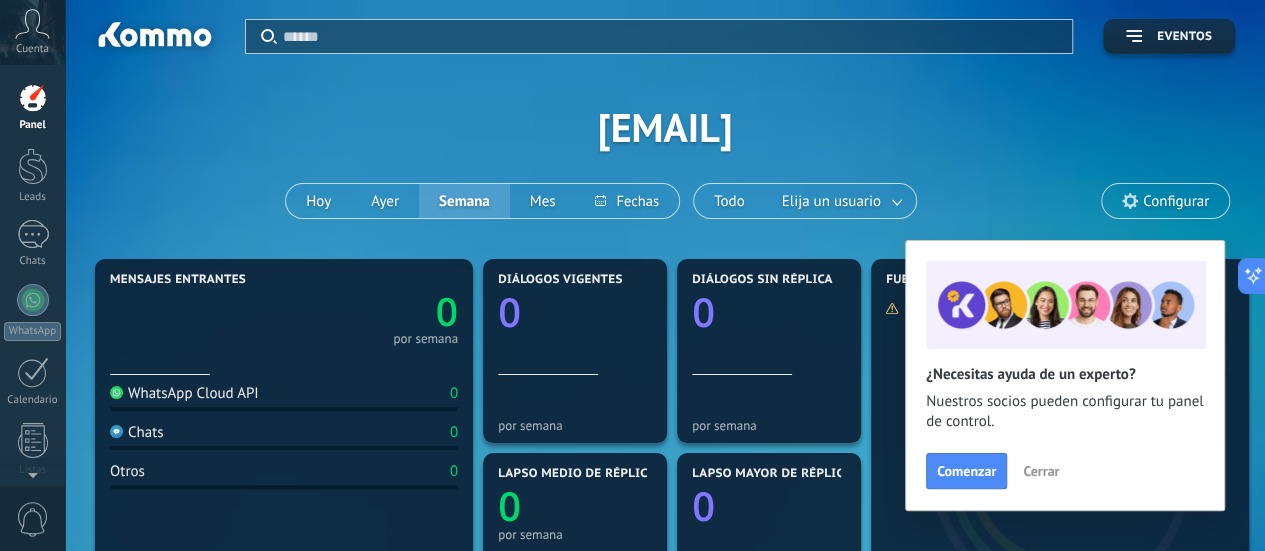 click on "Aplicar Eventos [EMAIL] Hoy Ayer Semana Mes Todo Elija un usuario Configurar" at bounding box center [665, 127] 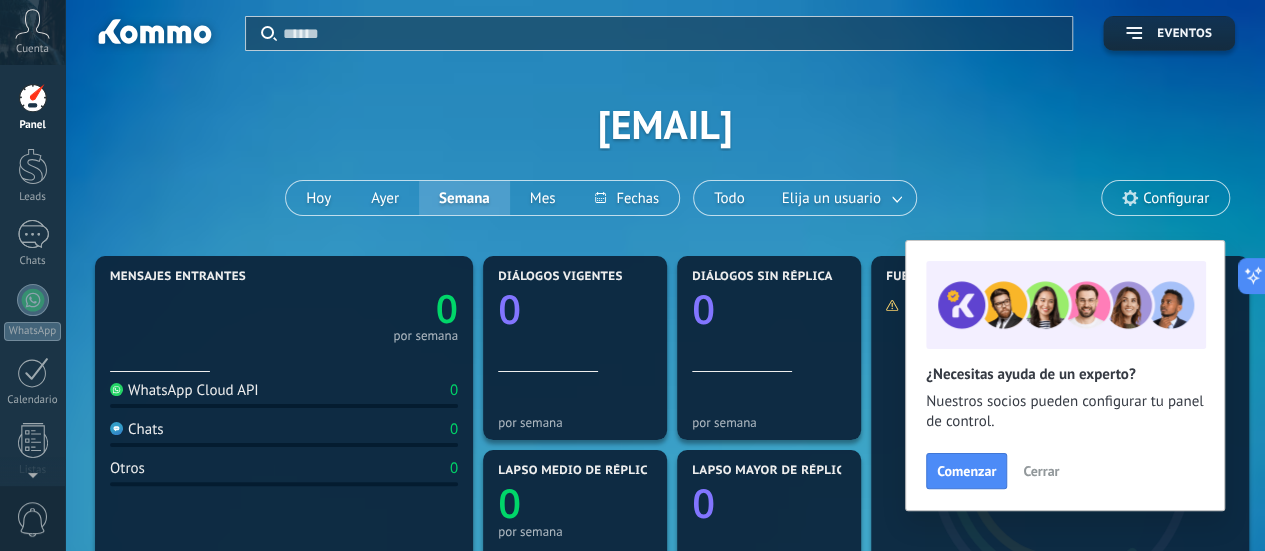 scroll, scrollTop: 0, scrollLeft: 0, axis: both 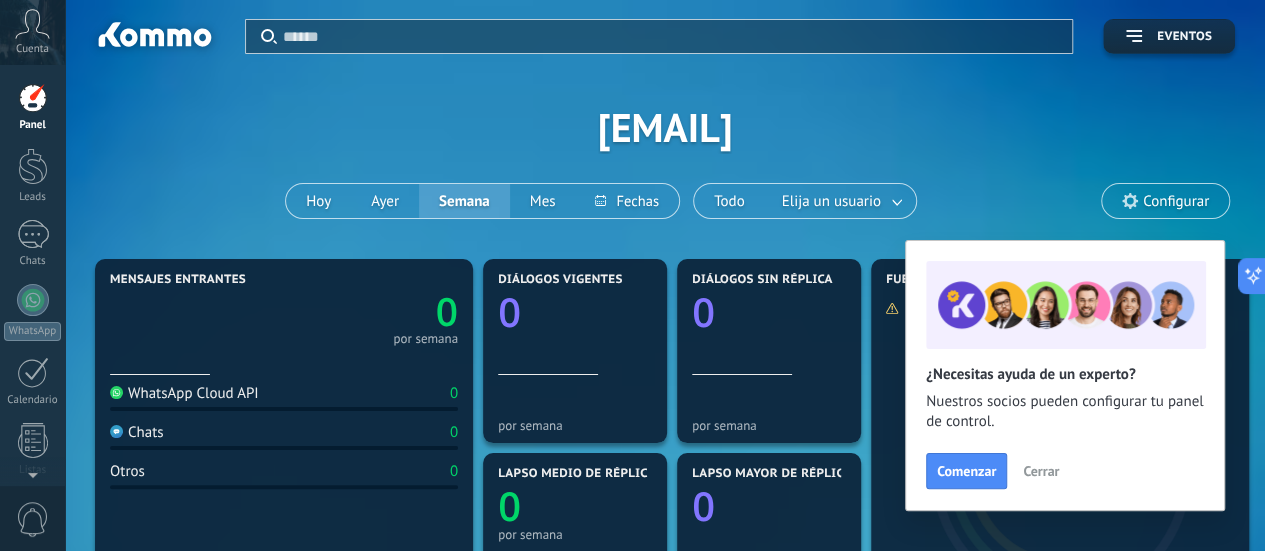 click at bounding box center (33, 98) 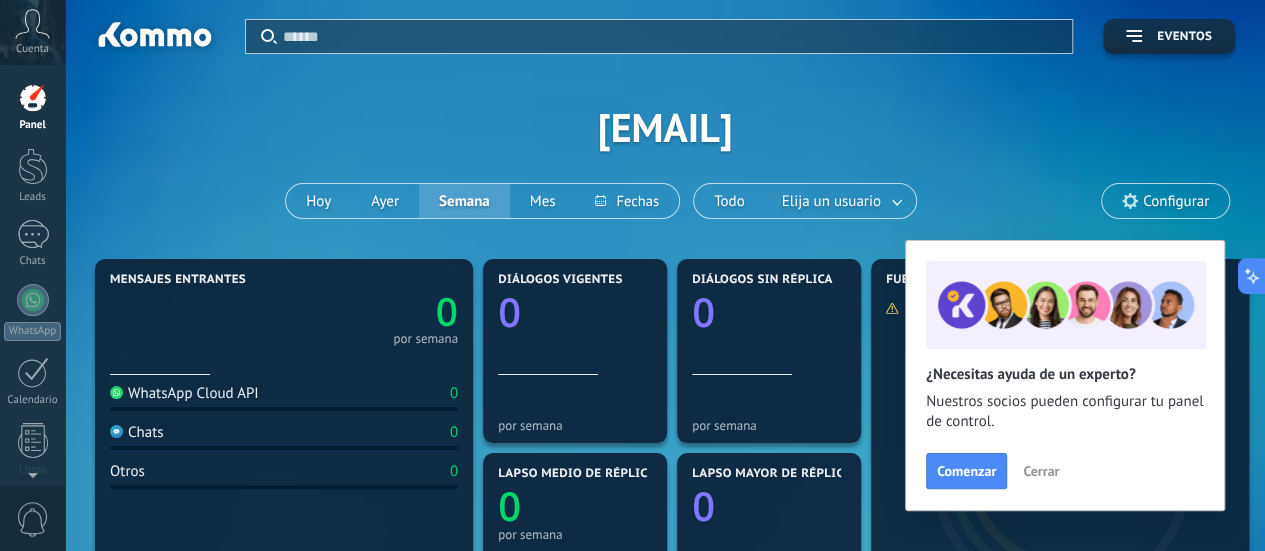 click at bounding box center (33, 98) 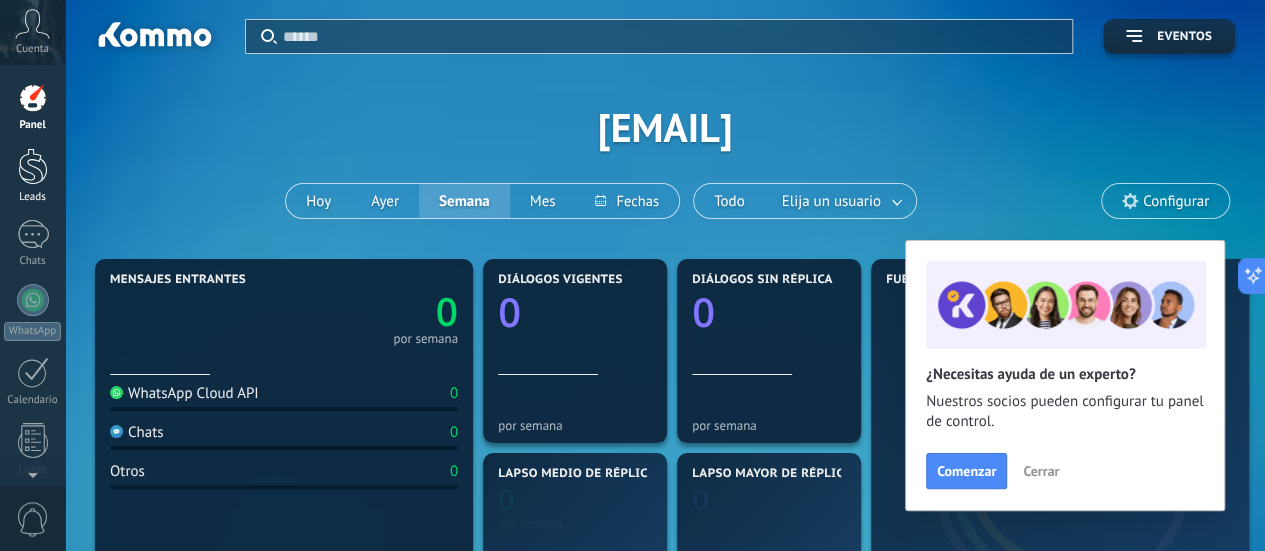 click at bounding box center (33, 166) 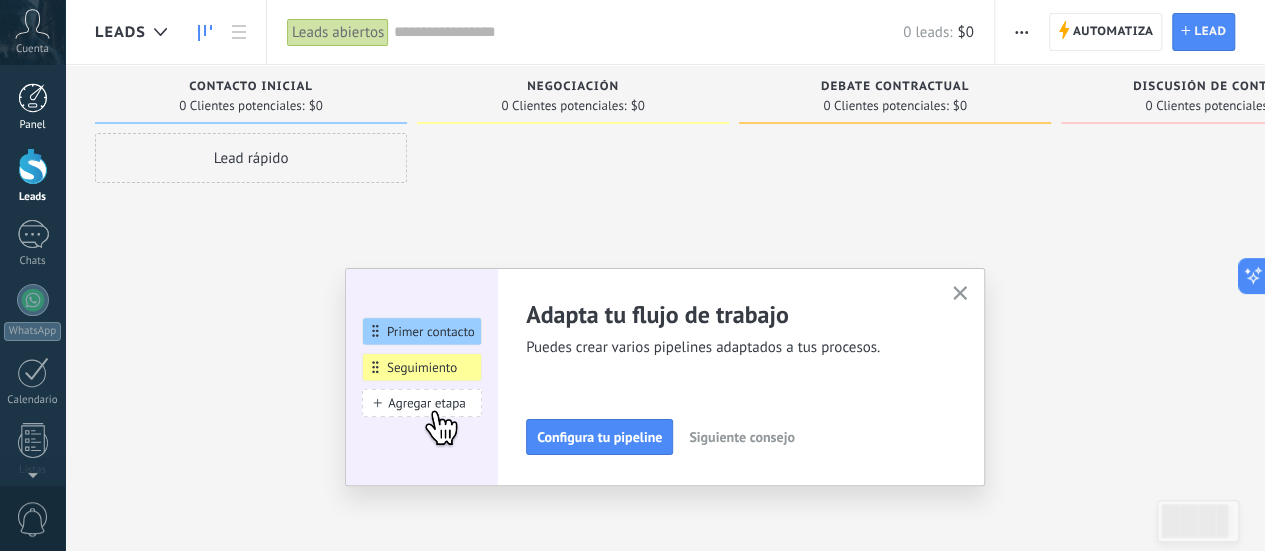 click at bounding box center [33, 98] 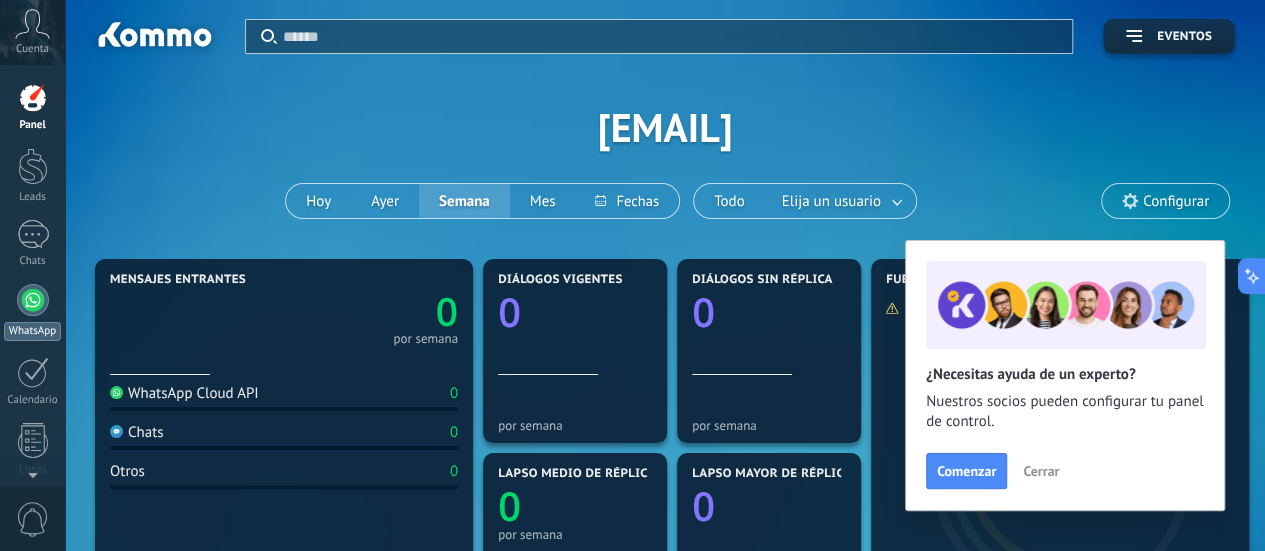 click at bounding box center [33, 300] 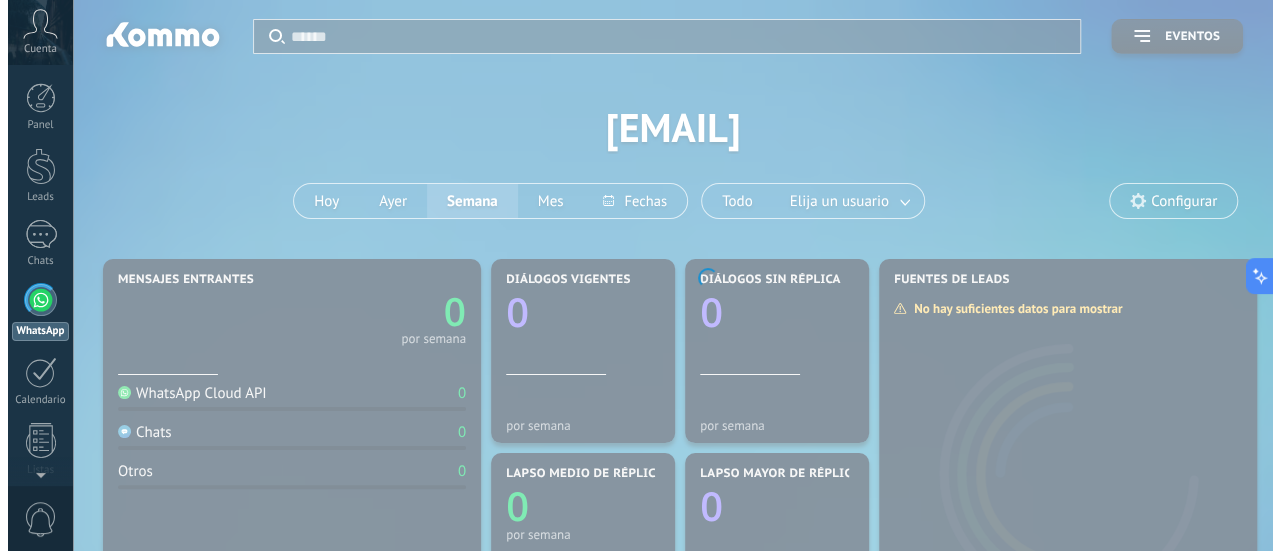 scroll, scrollTop: 57, scrollLeft: 0, axis: vertical 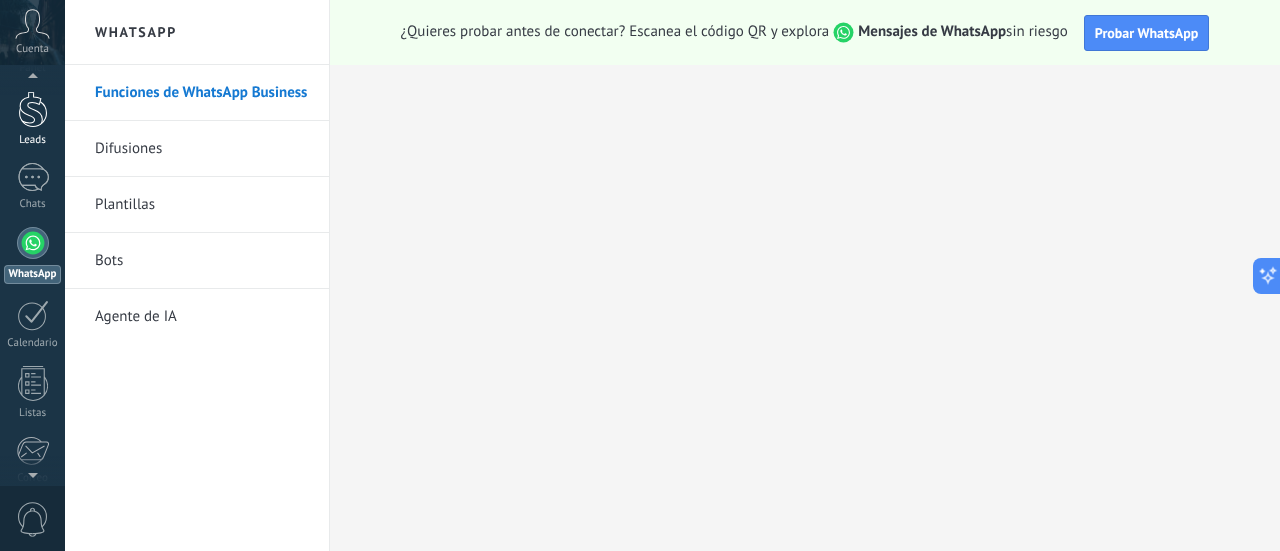 click at bounding box center [33, 109] 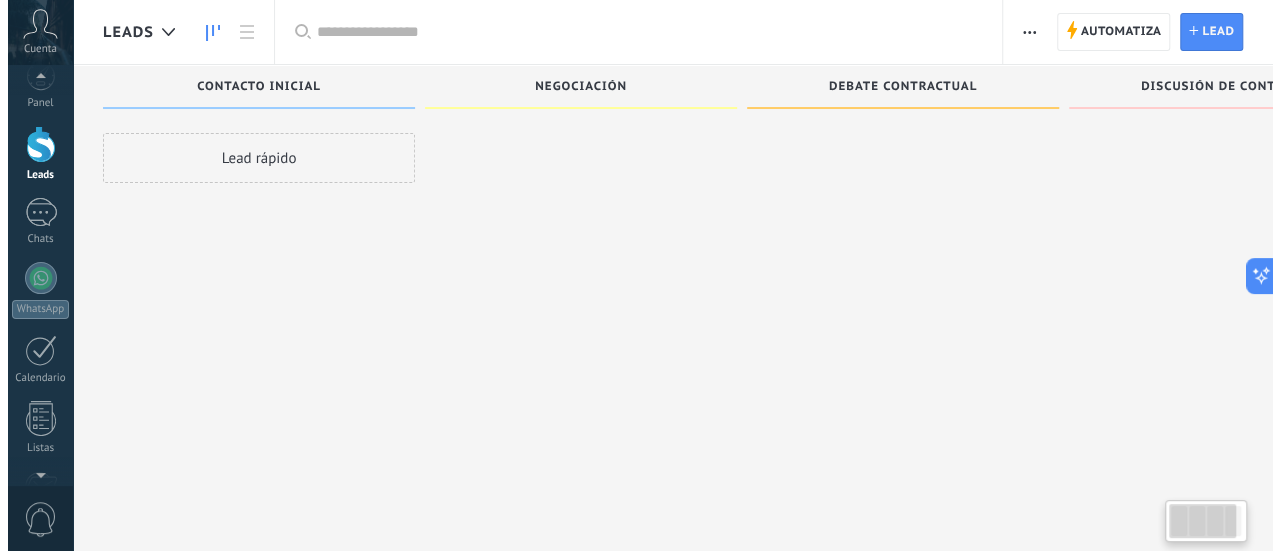 scroll, scrollTop: 20, scrollLeft: 0, axis: vertical 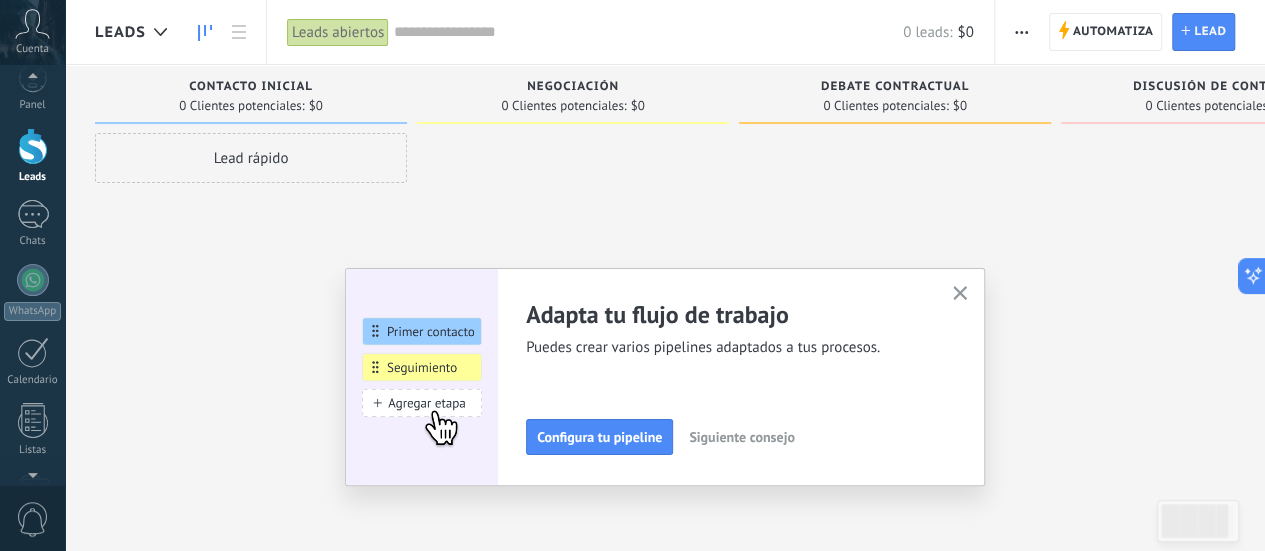 click on "Cuenta" at bounding box center (32, 32) 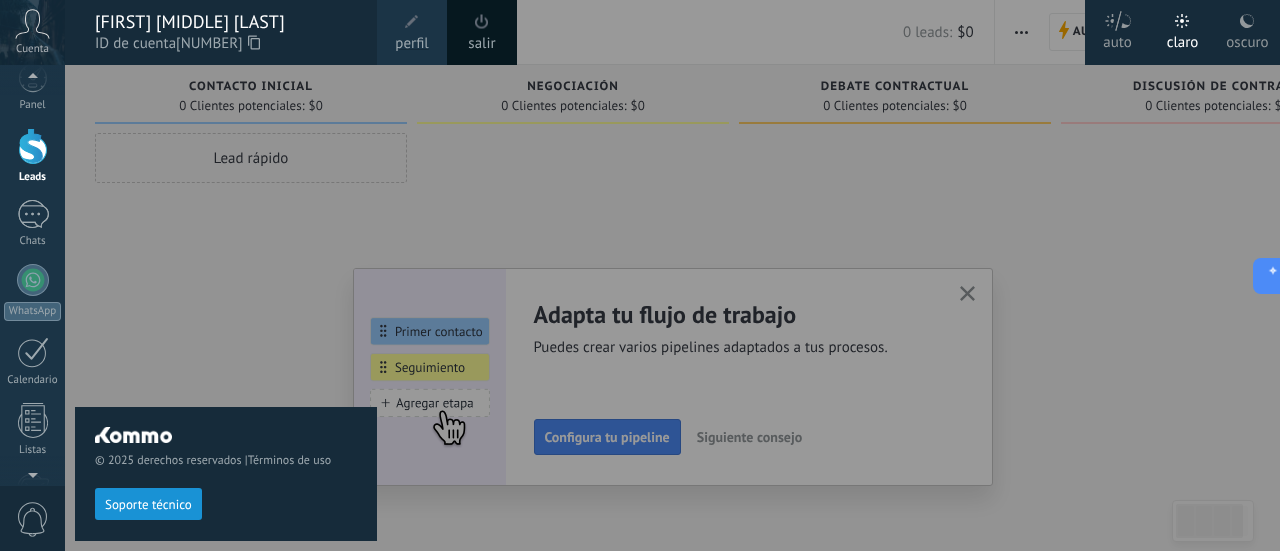 scroll, scrollTop: 0, scrollLeft: 0, axis: both 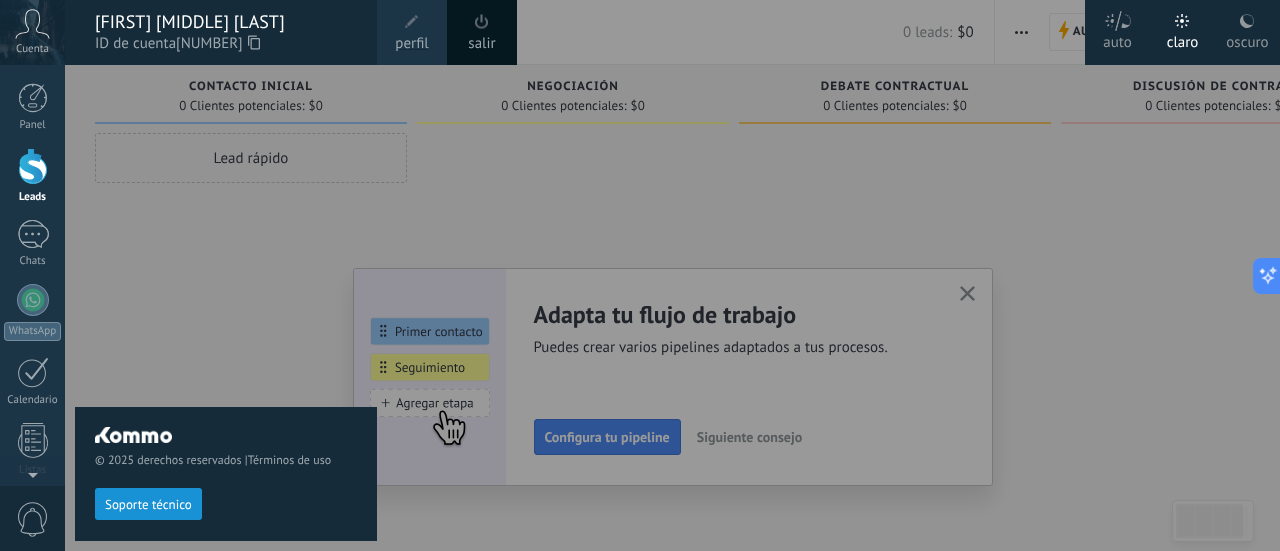 click on "oscuro" at bounding box center (1247, 39) 